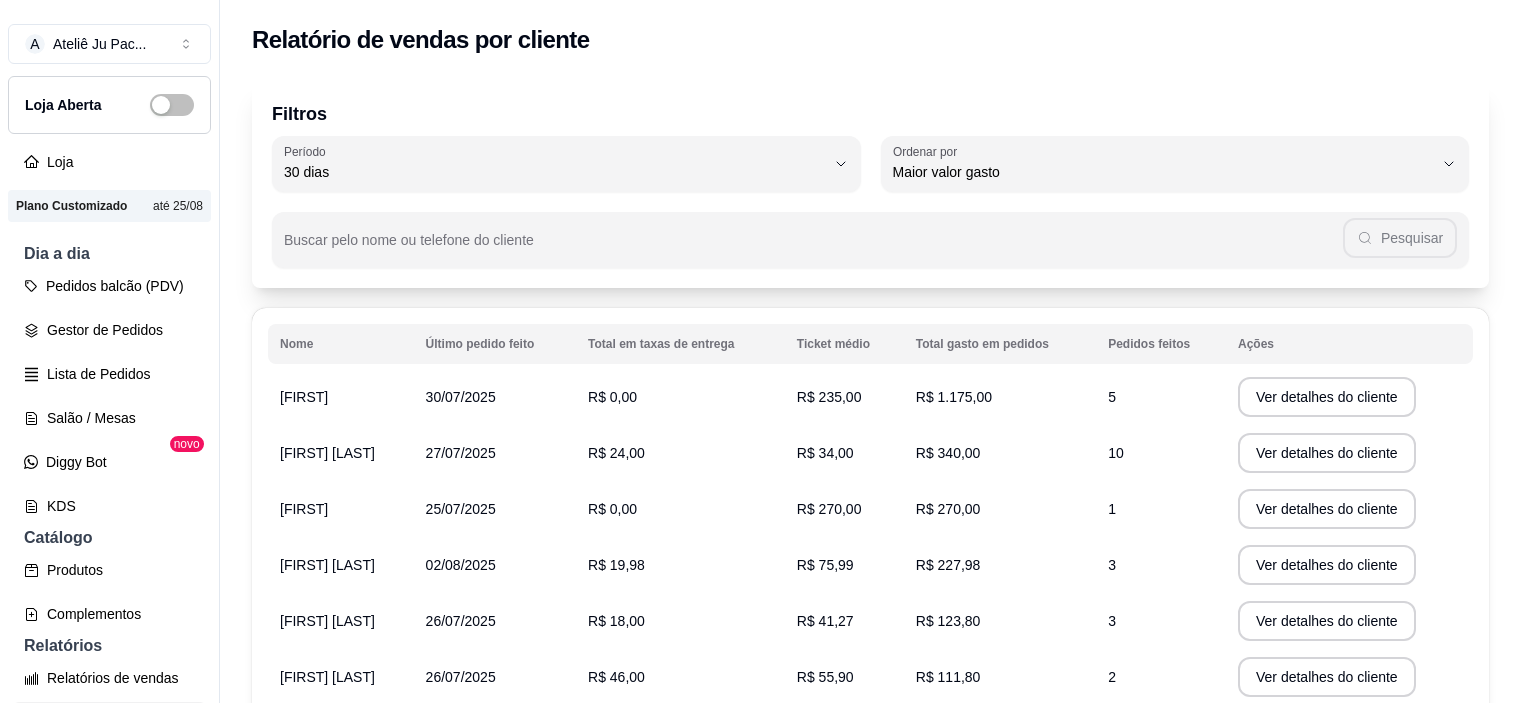 select on "30" 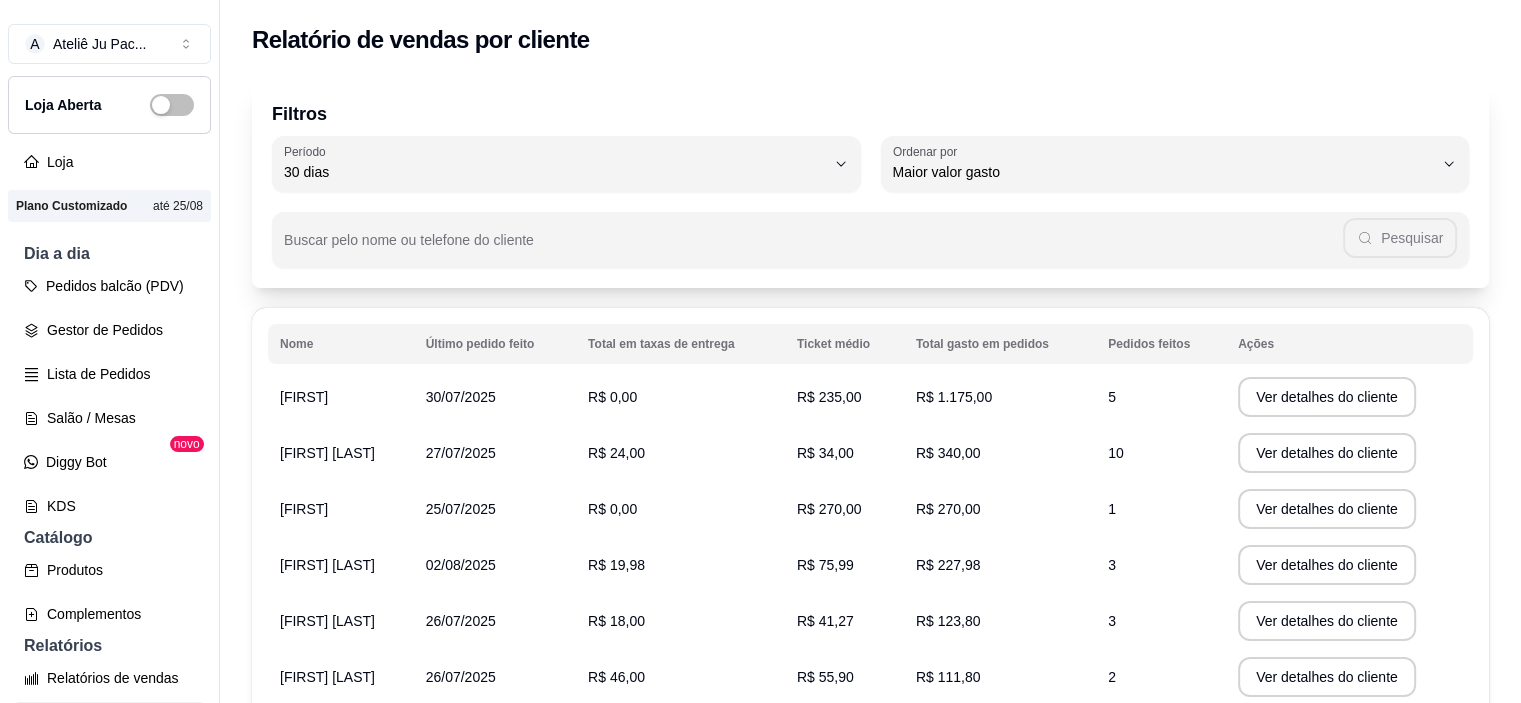 scroll, scrollTop: 510, scrollLeft: 0, axis: vertical 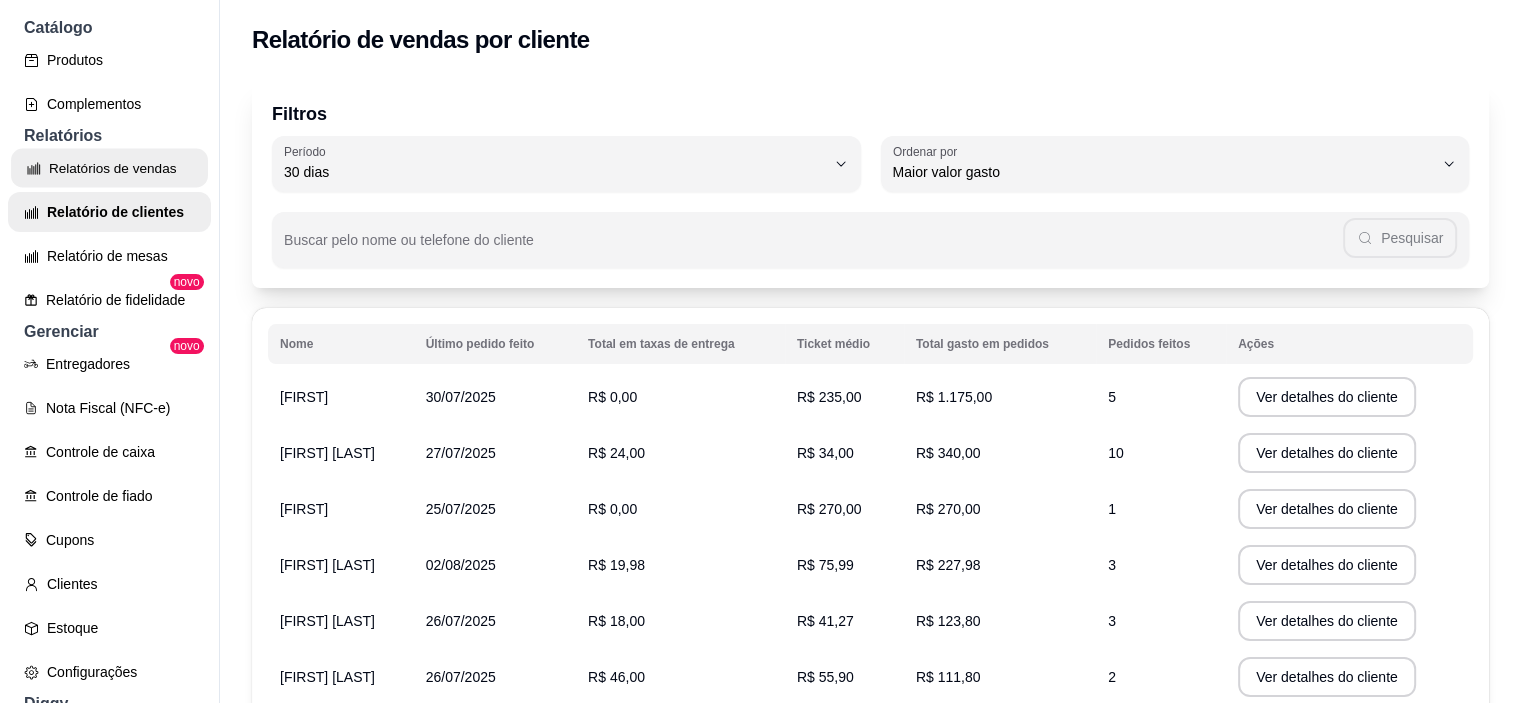 click on "Relatórios de vendas" at bounding box center (109, 168) 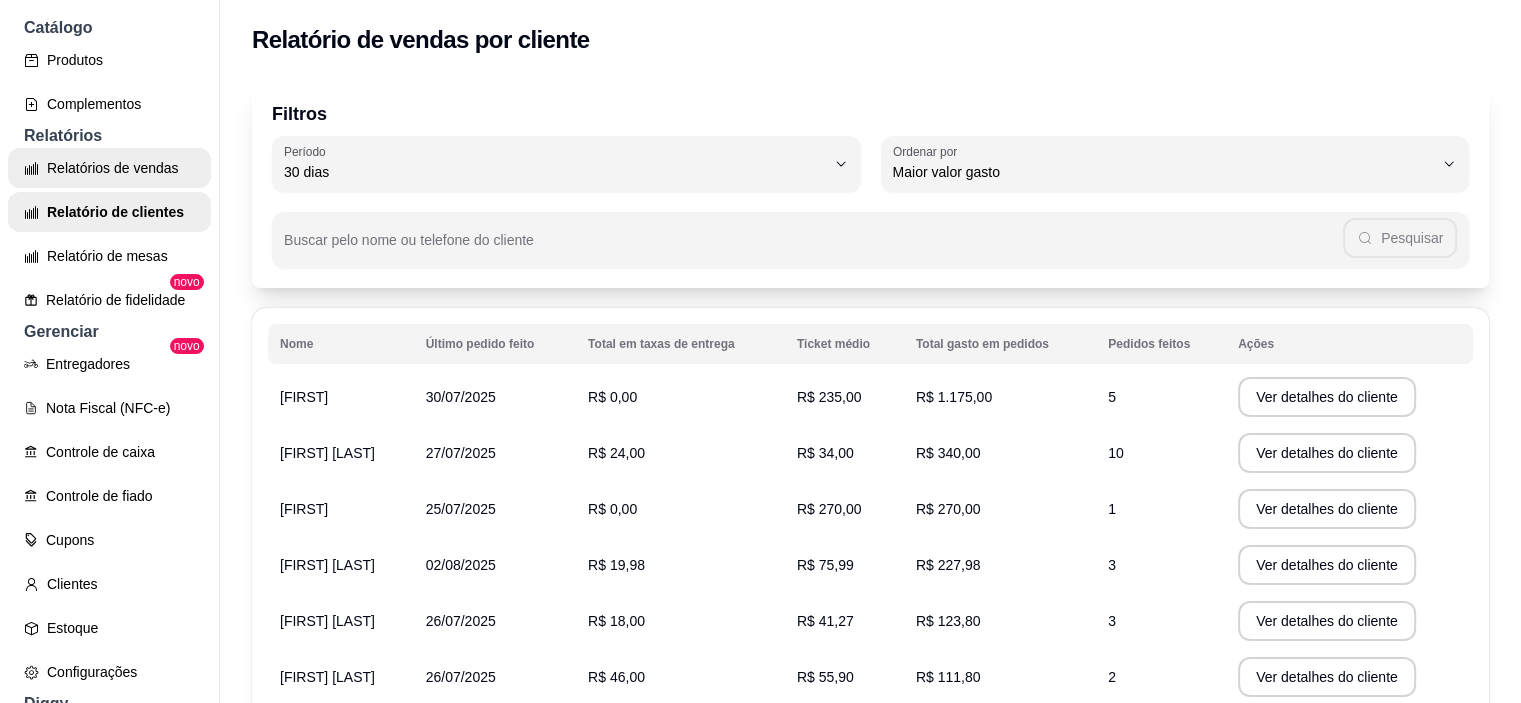 select on "ALL" 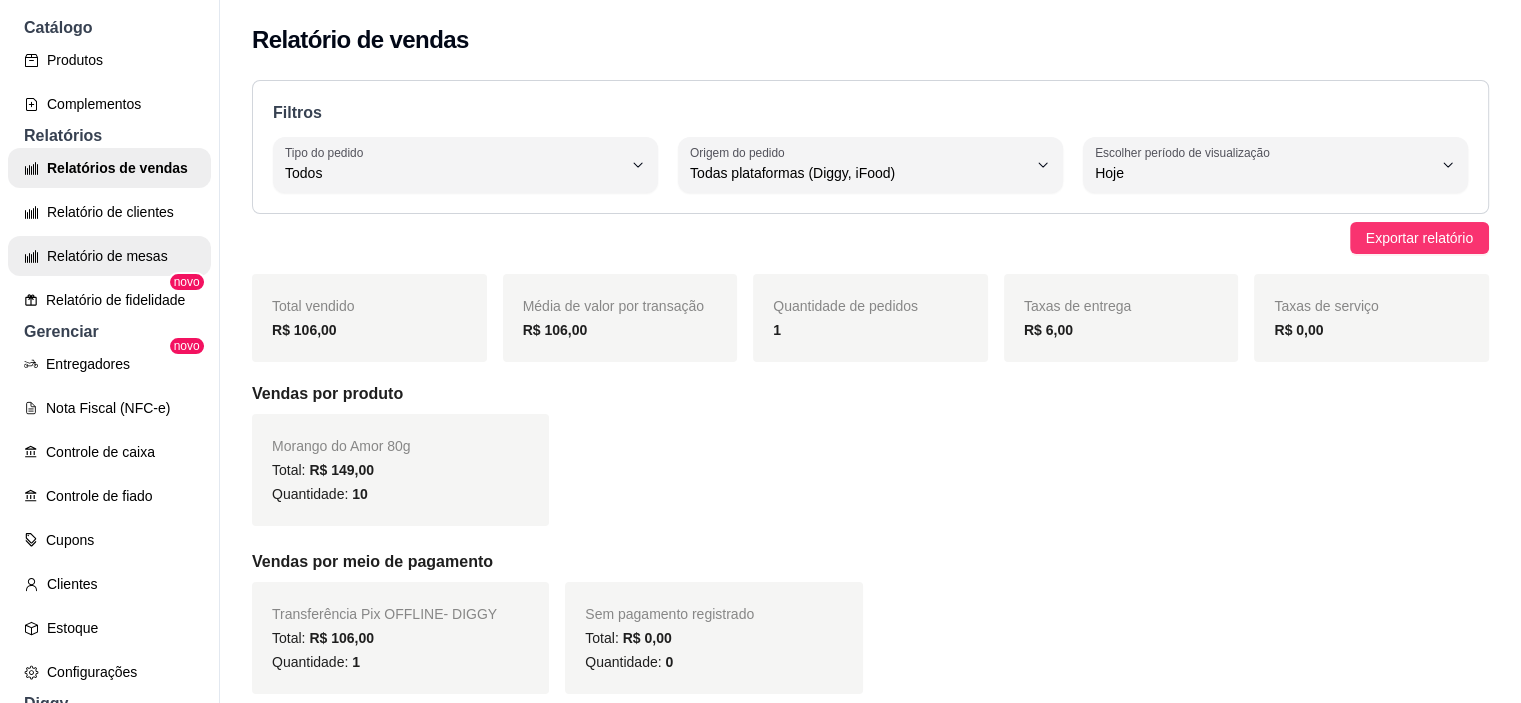click on "Relatório de mesas" at bounding box center (109, 256) 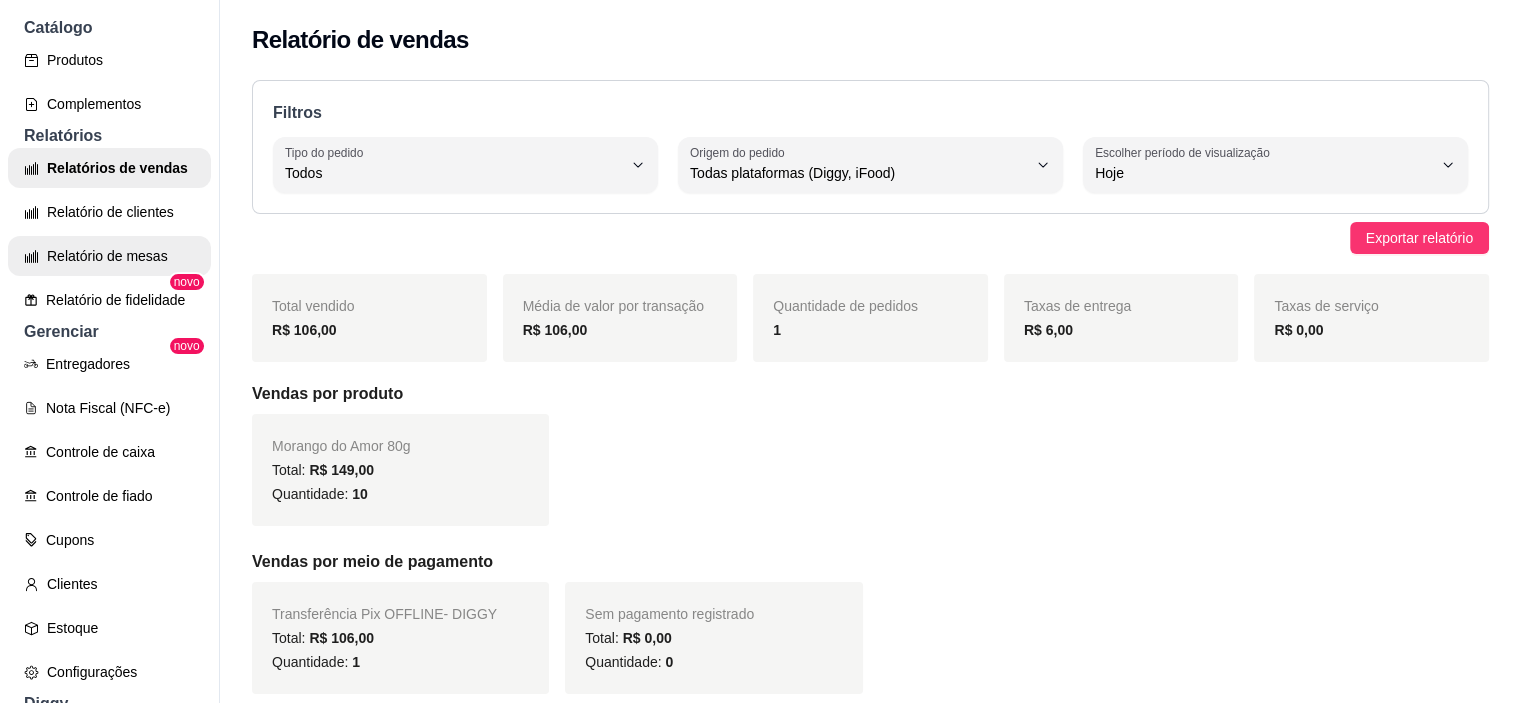 select on "TOTAL_OF_ORDERS" 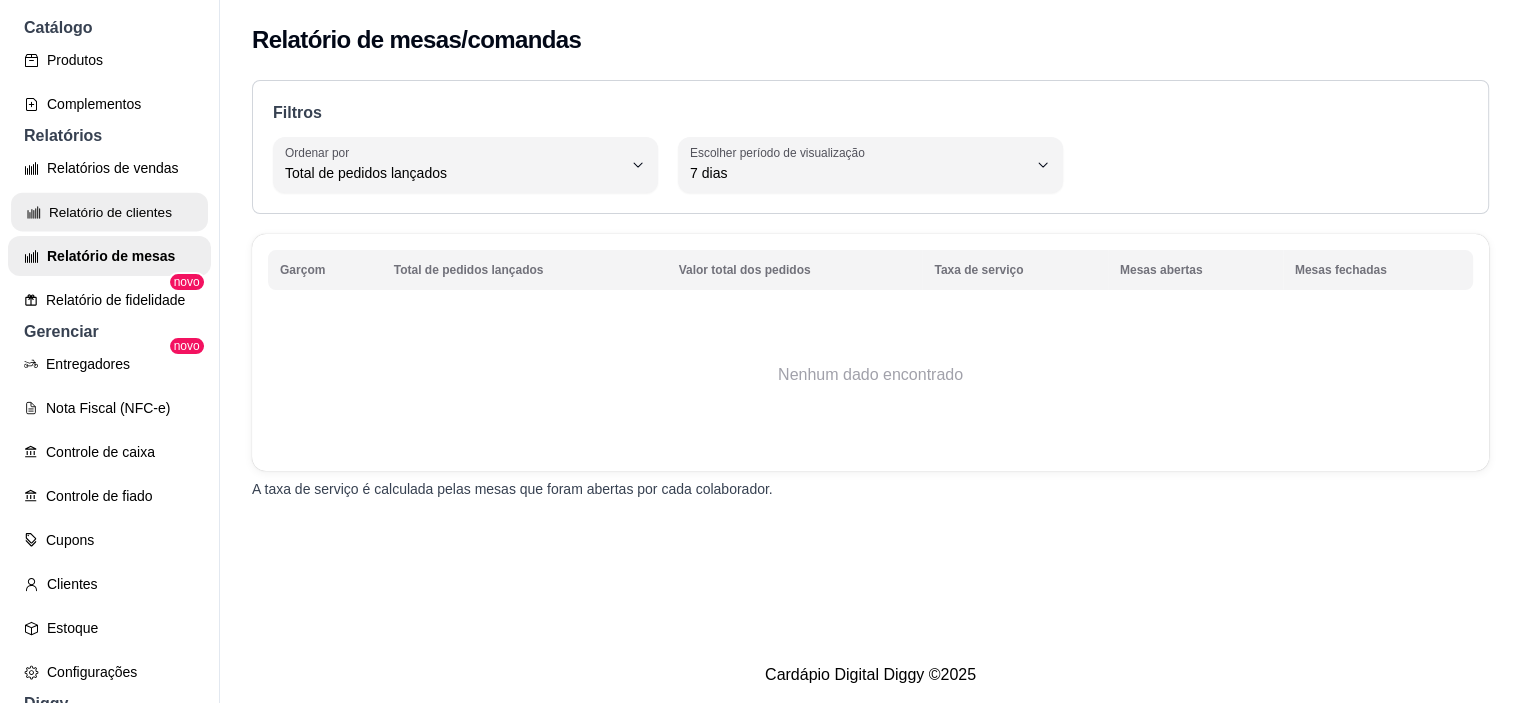 click on "Relatório de clientes" at bounding box center [109, 212] 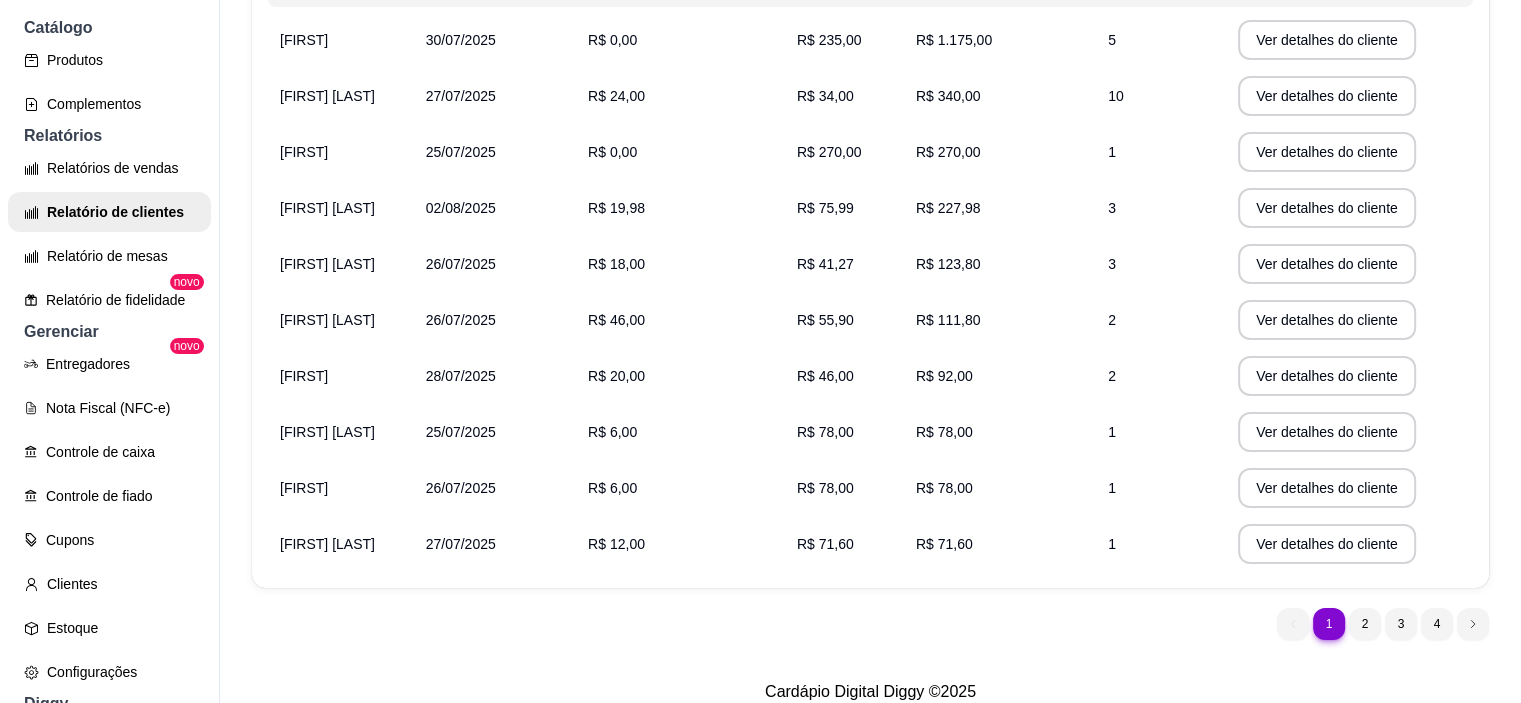 scroll, scrollTop: 388, scrollLeft: 0, axis: vertical 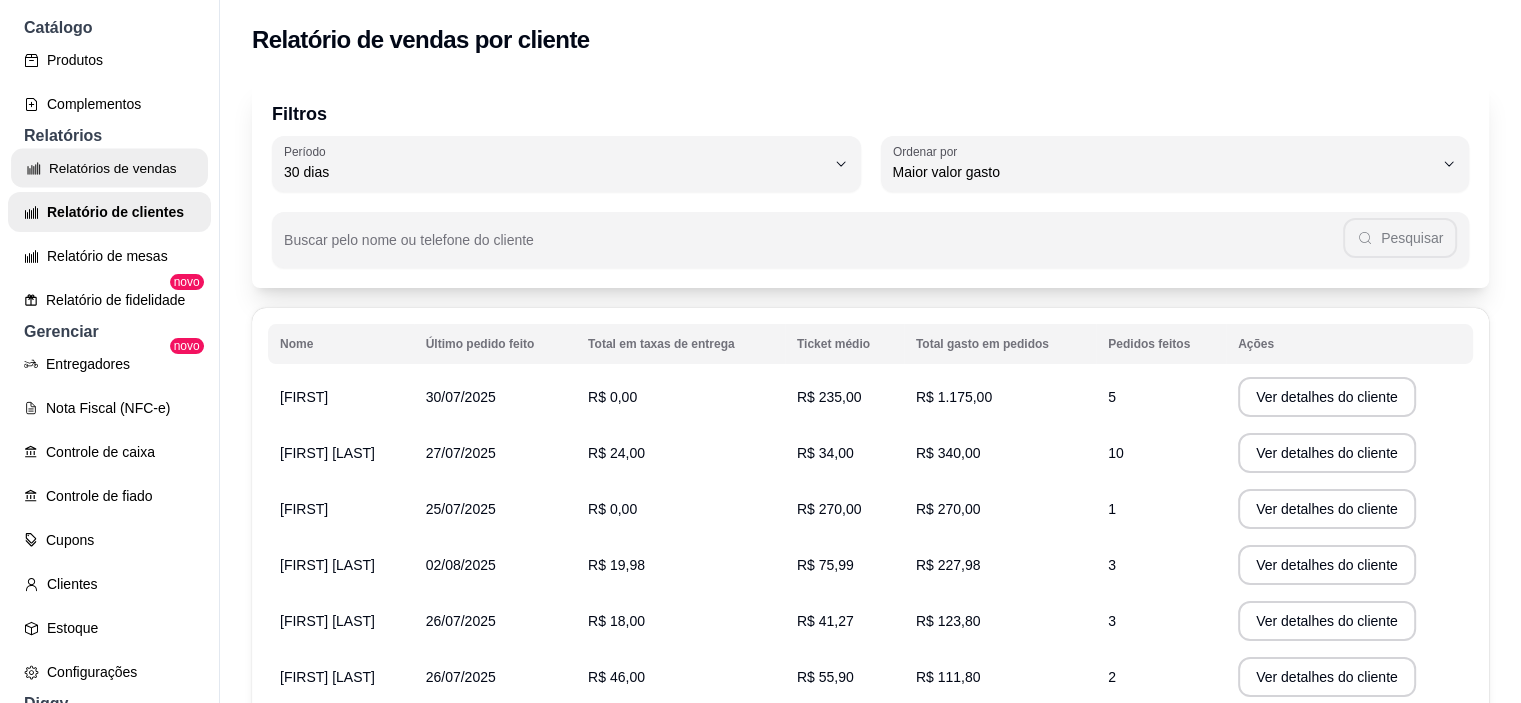 click on "Relatórios de vendas" at bounding box center (109, 168) 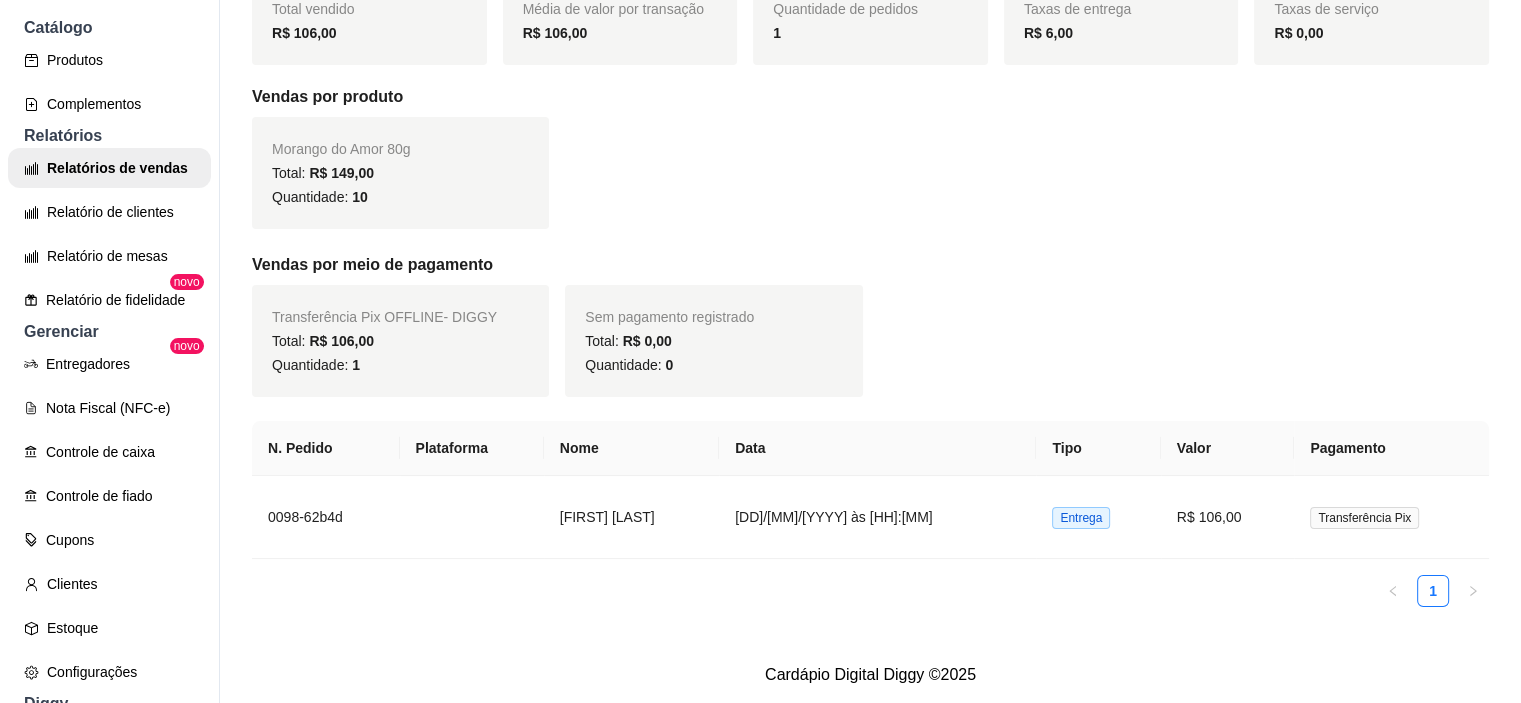 scroll, scrollTop: 311, scrollLeft: 0, axis: vertical 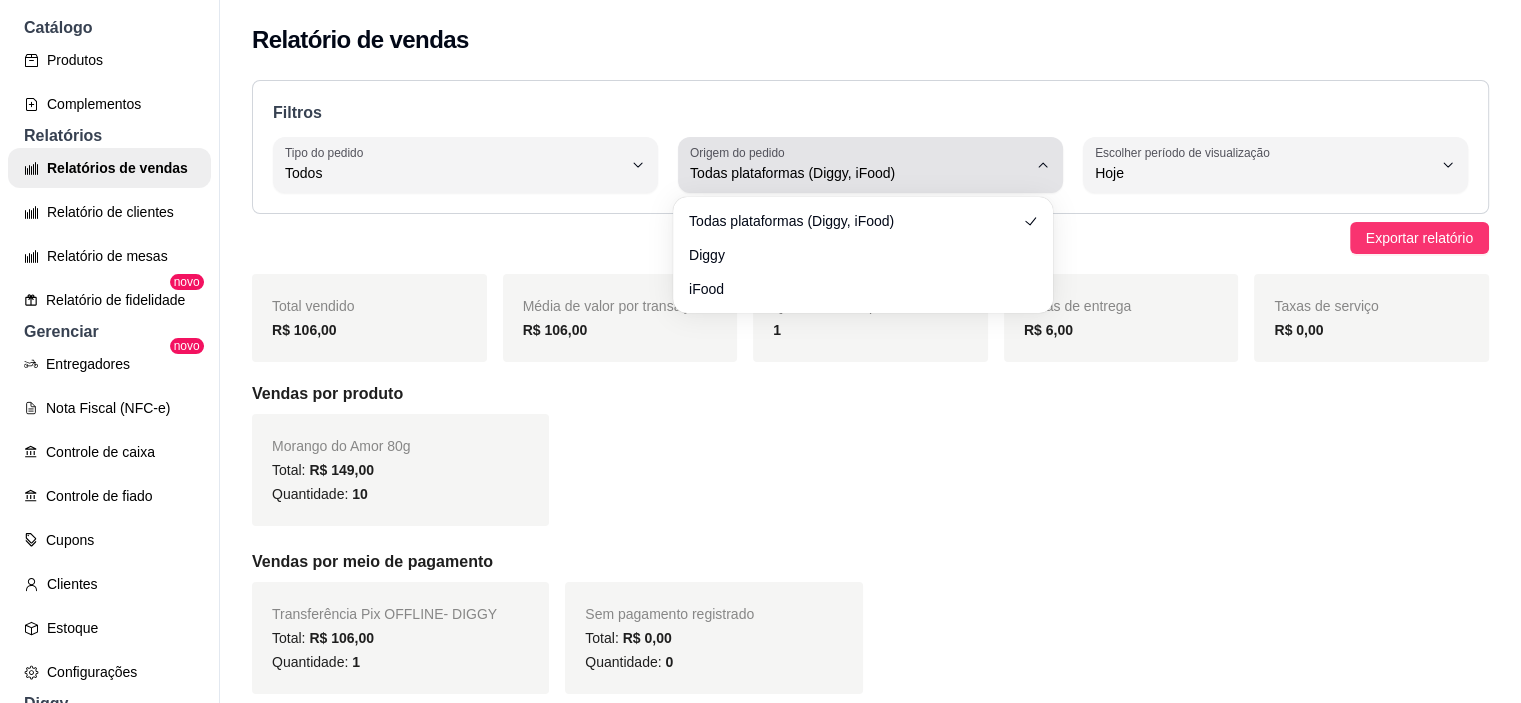 click on "Origem do pedido Todas plataformas (Diggy, iFood)" at bounding box center [870, 165] 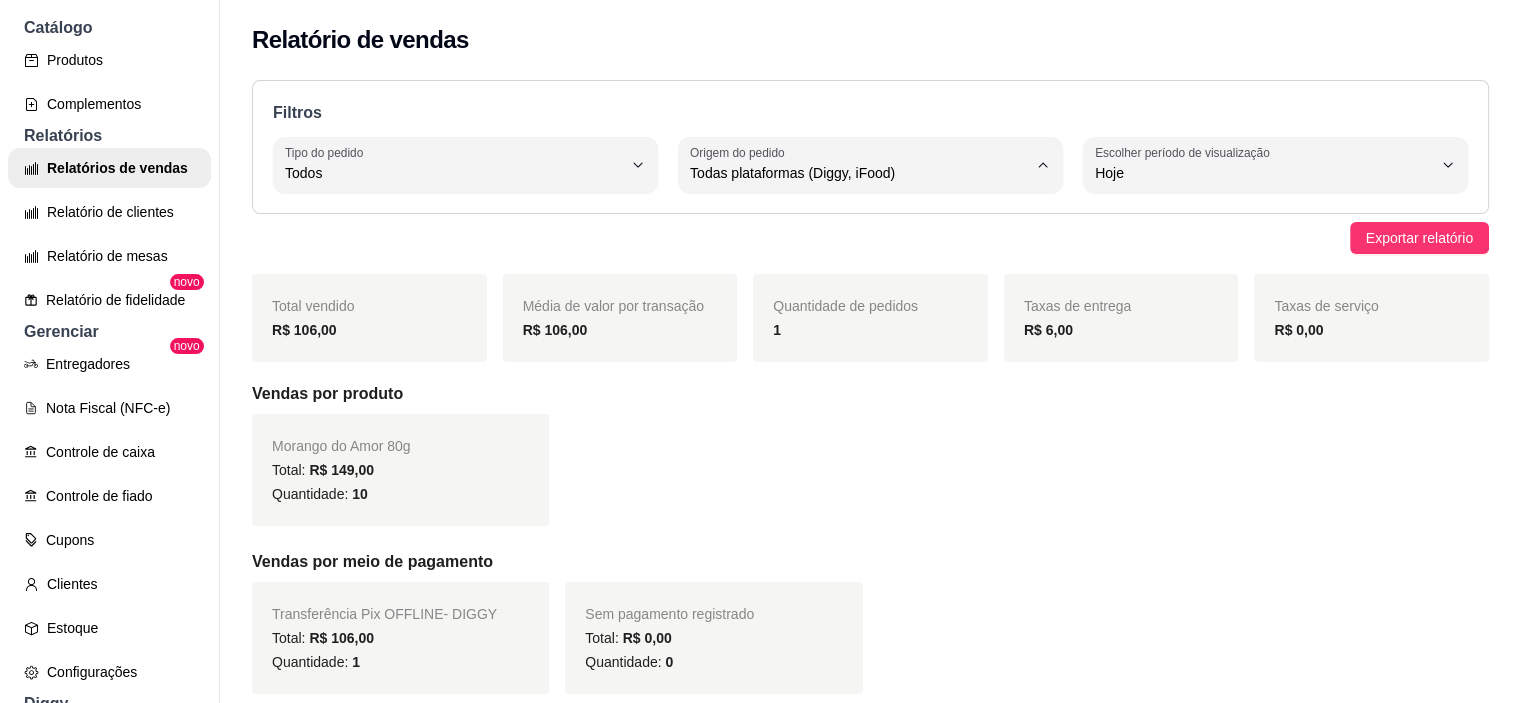 click on "Diggy" at bounding box center [853, 252] 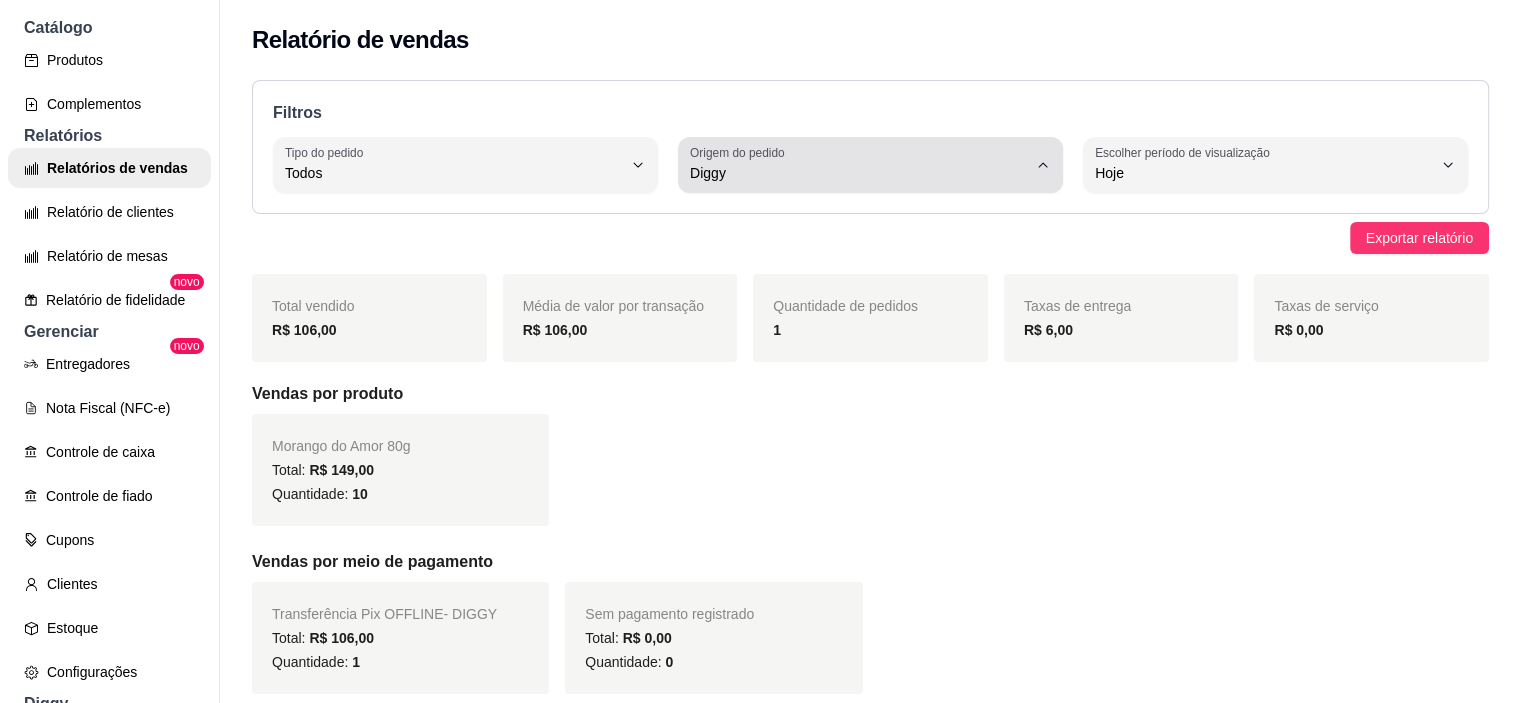 click 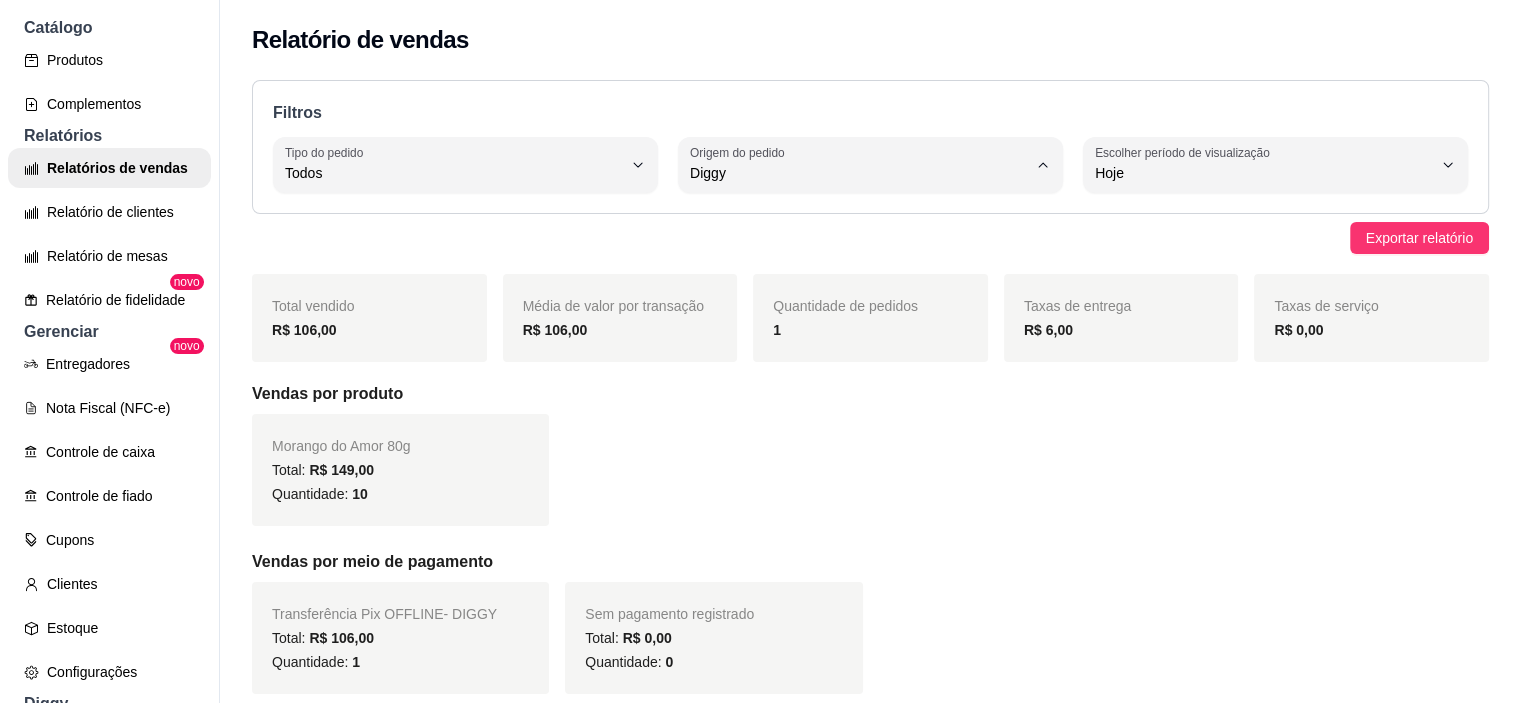 click on "iFood" at bounding box center (853, 285) 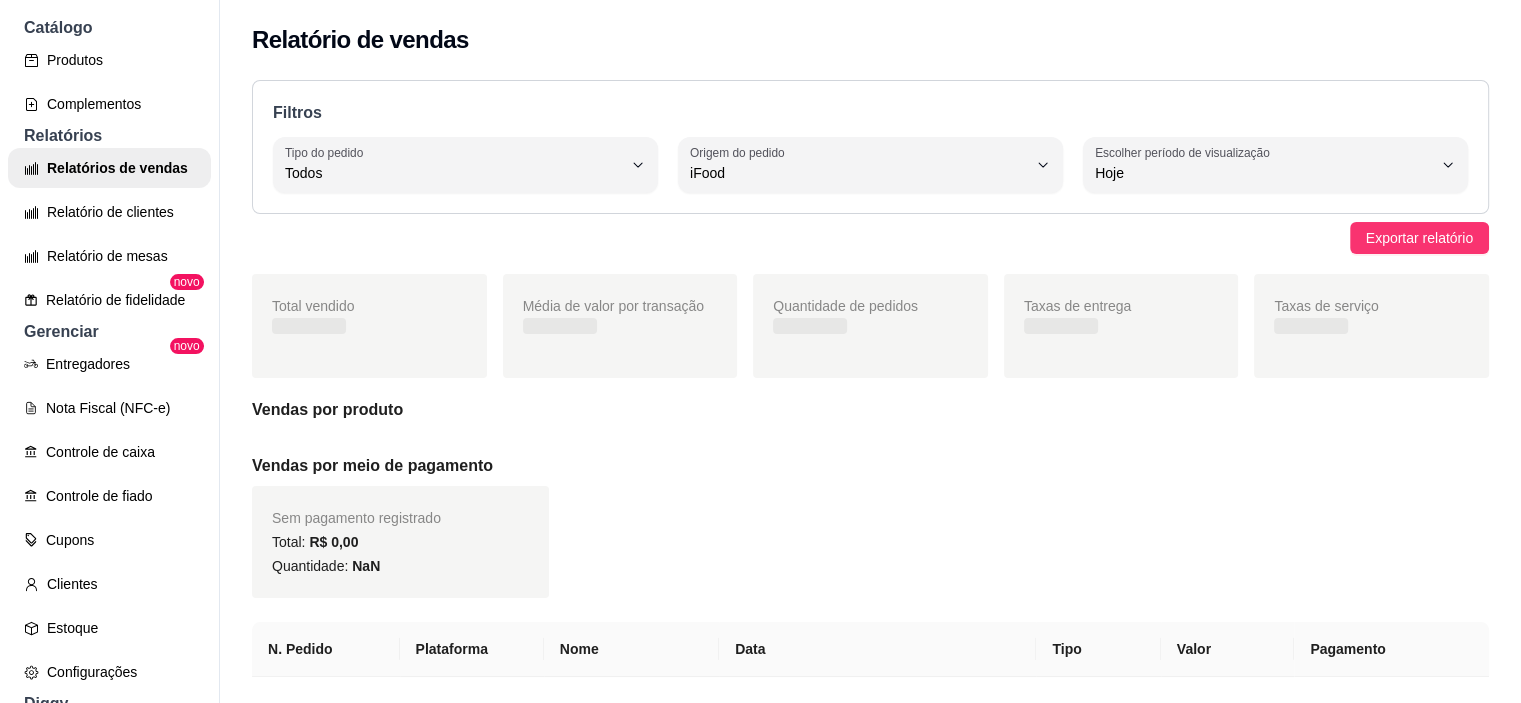 scroll, scrollTop: 19, scrollLeft: 0, axis: vertical 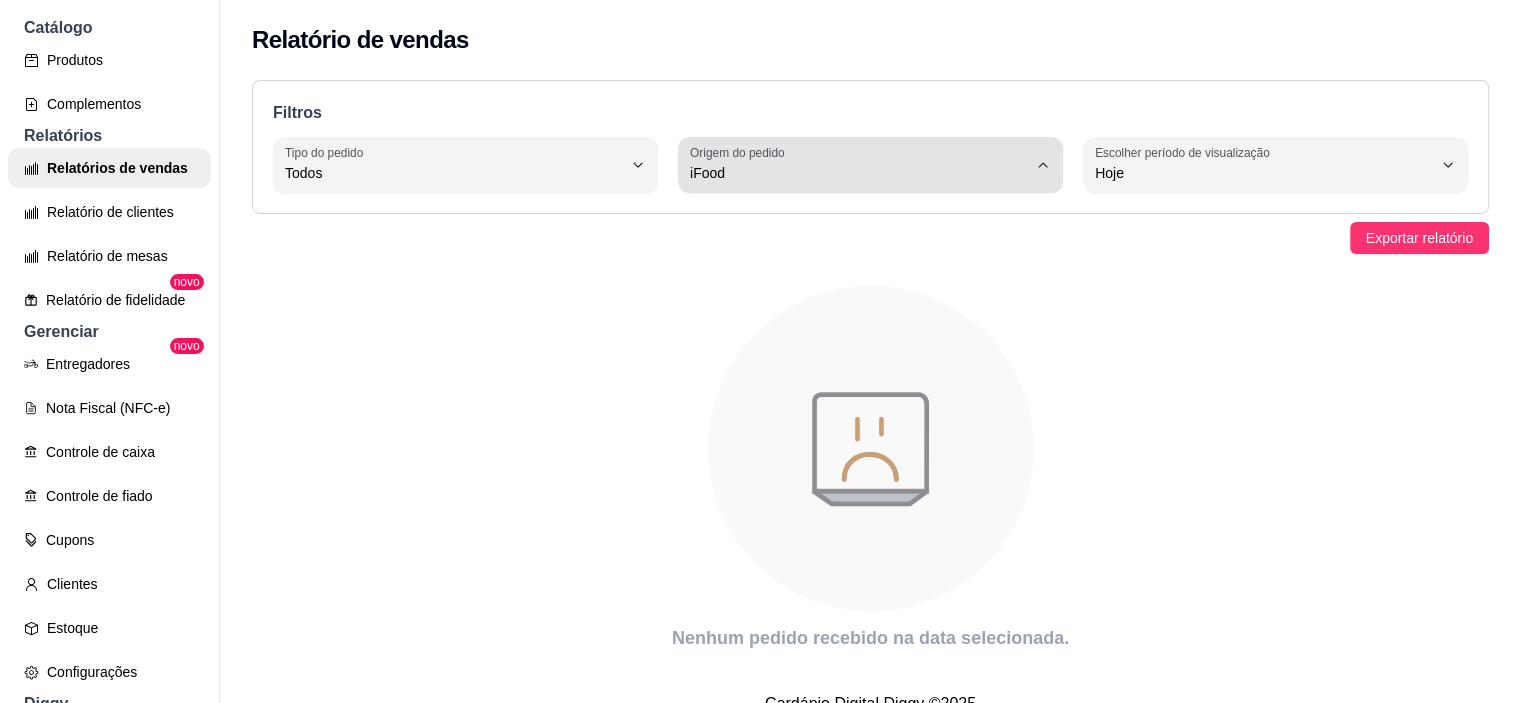 click 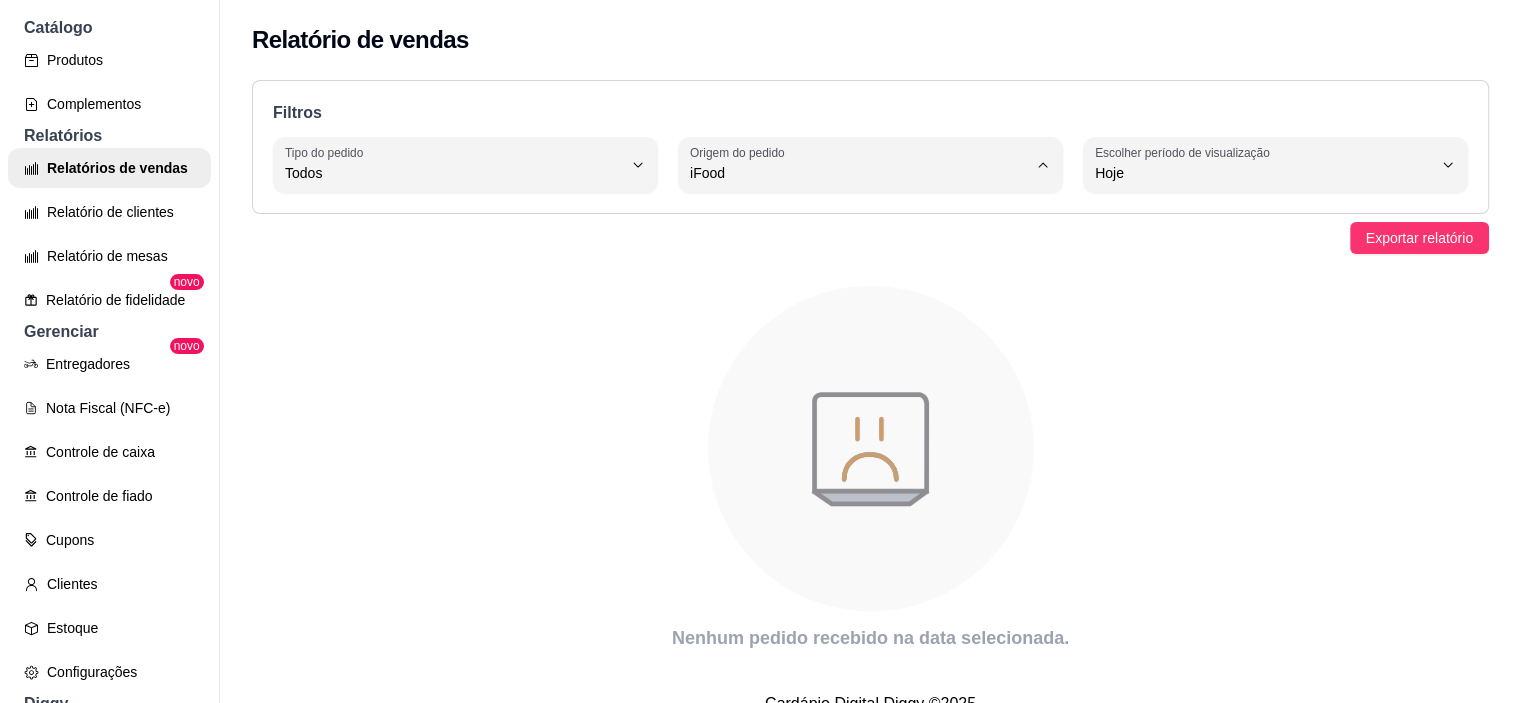click on "Diggy" at bounding box center [853, 252] 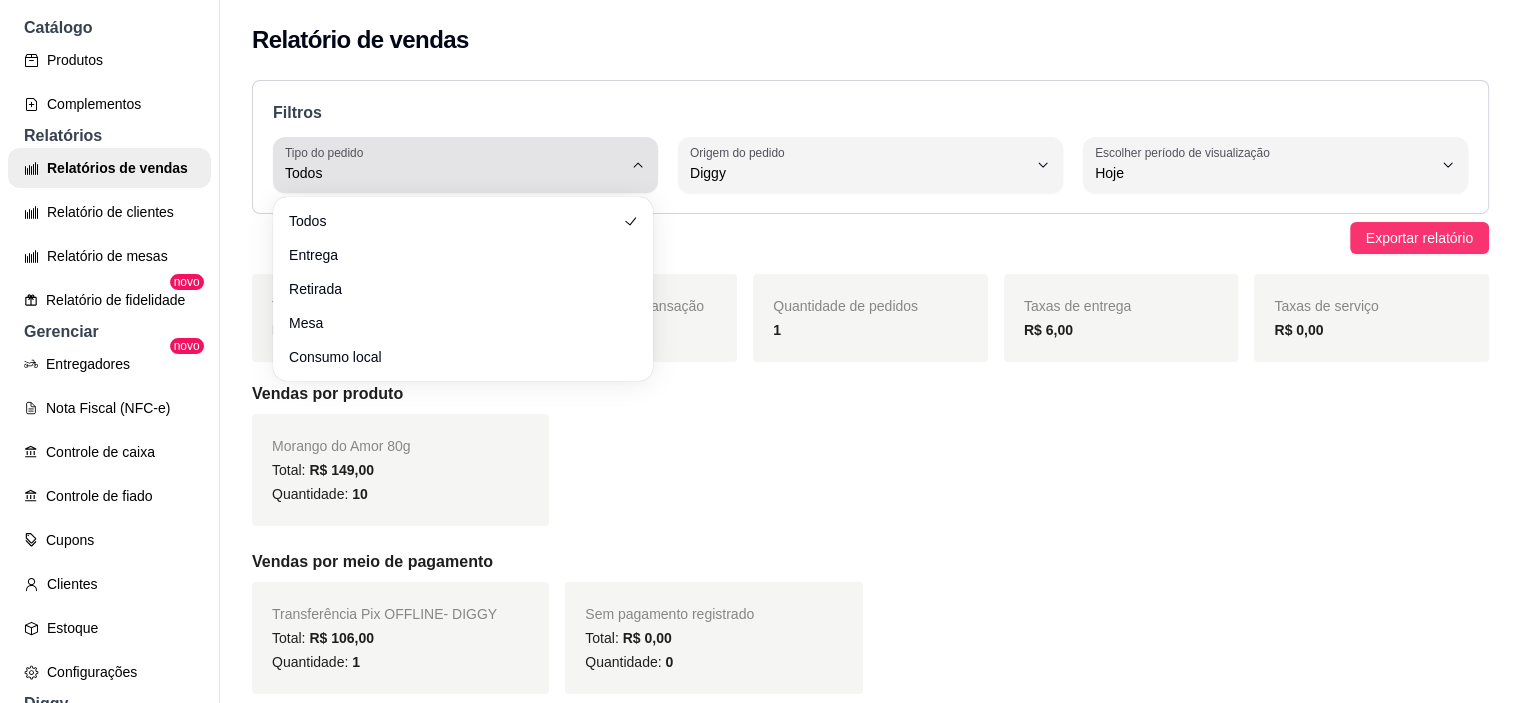 click on "Tipo do pedido Todos" at bounding box center [465, 165] 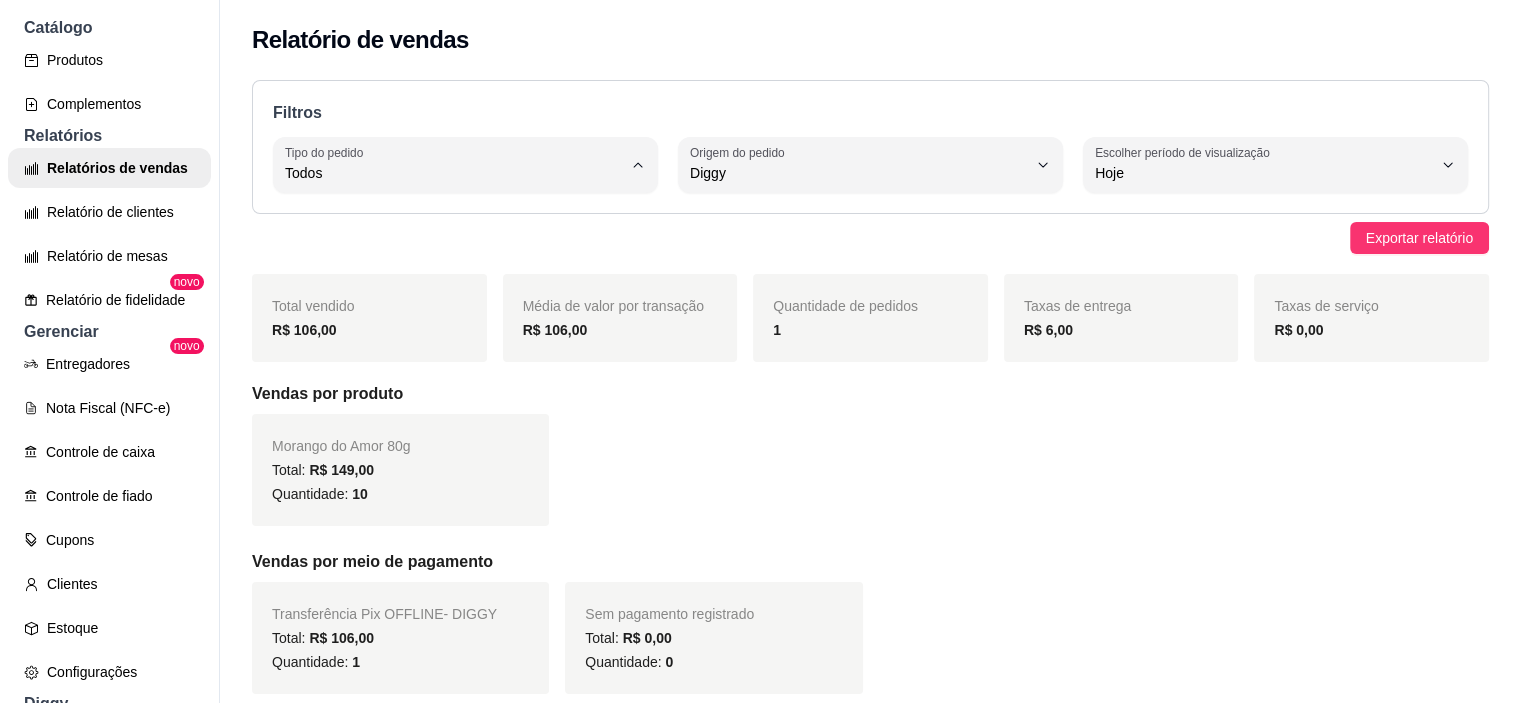 click on "Entrega" at bounding box center (453, 252) 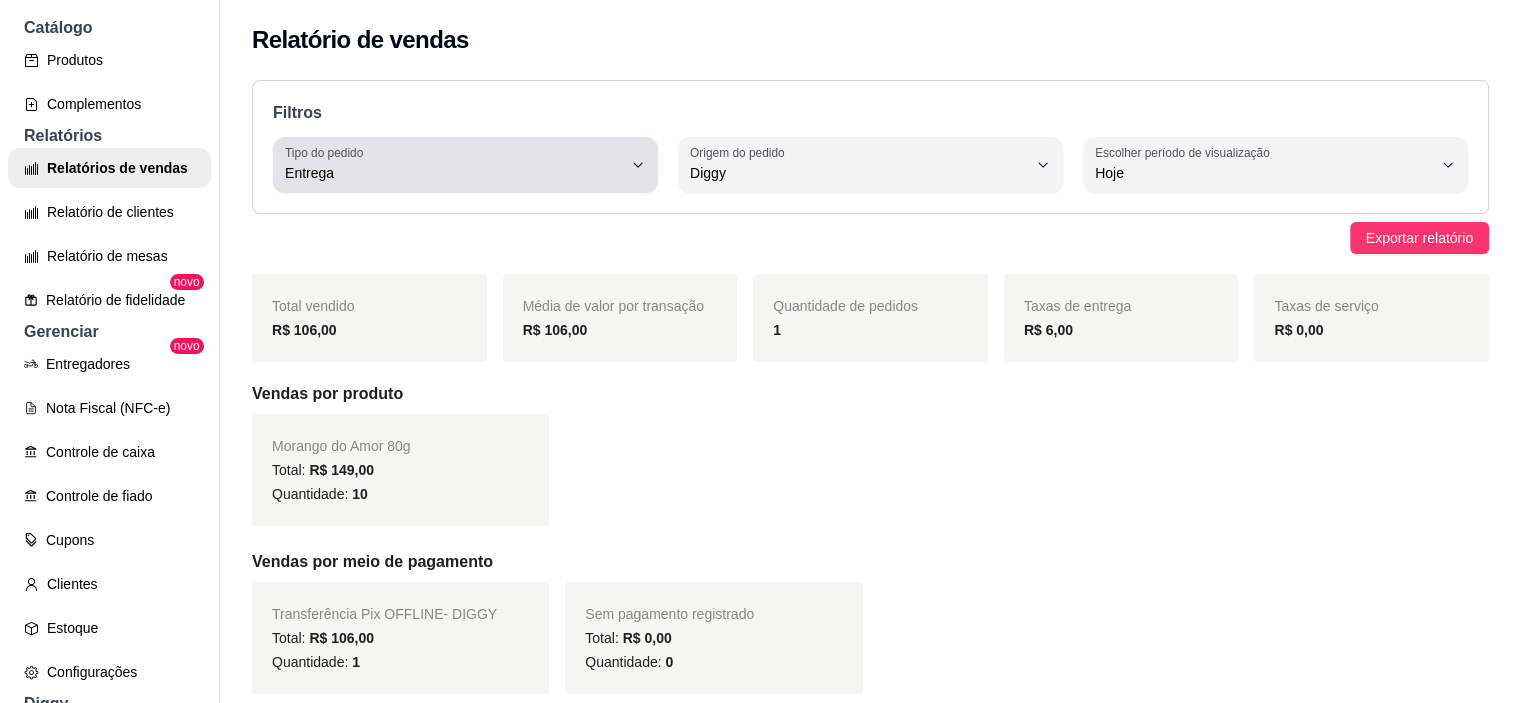 click on "Entrega" at bounding box center [453, 173] 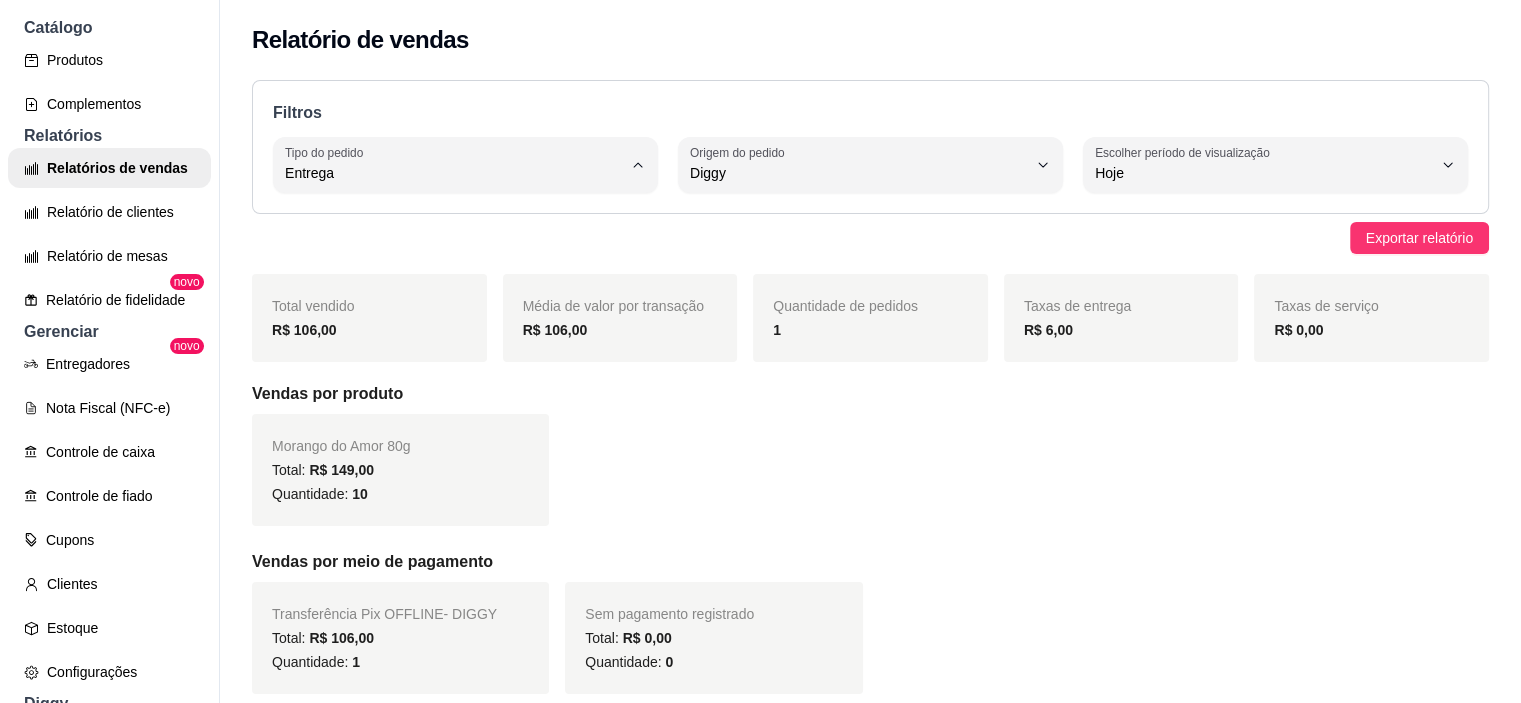 click on "Todos" at bounding box center [453, 219] 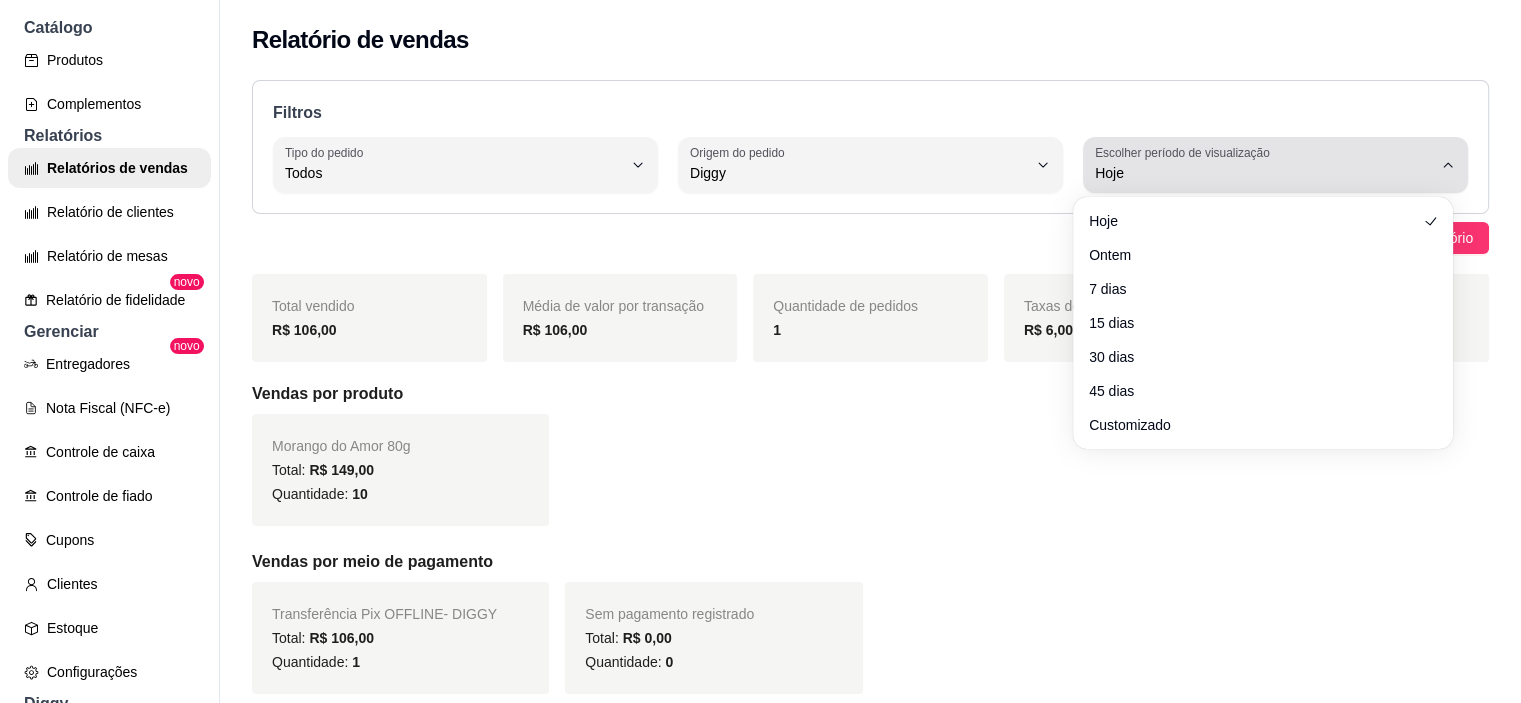 click on "Escolher período de visualização Hoje" at bounding box center (1275, 165) 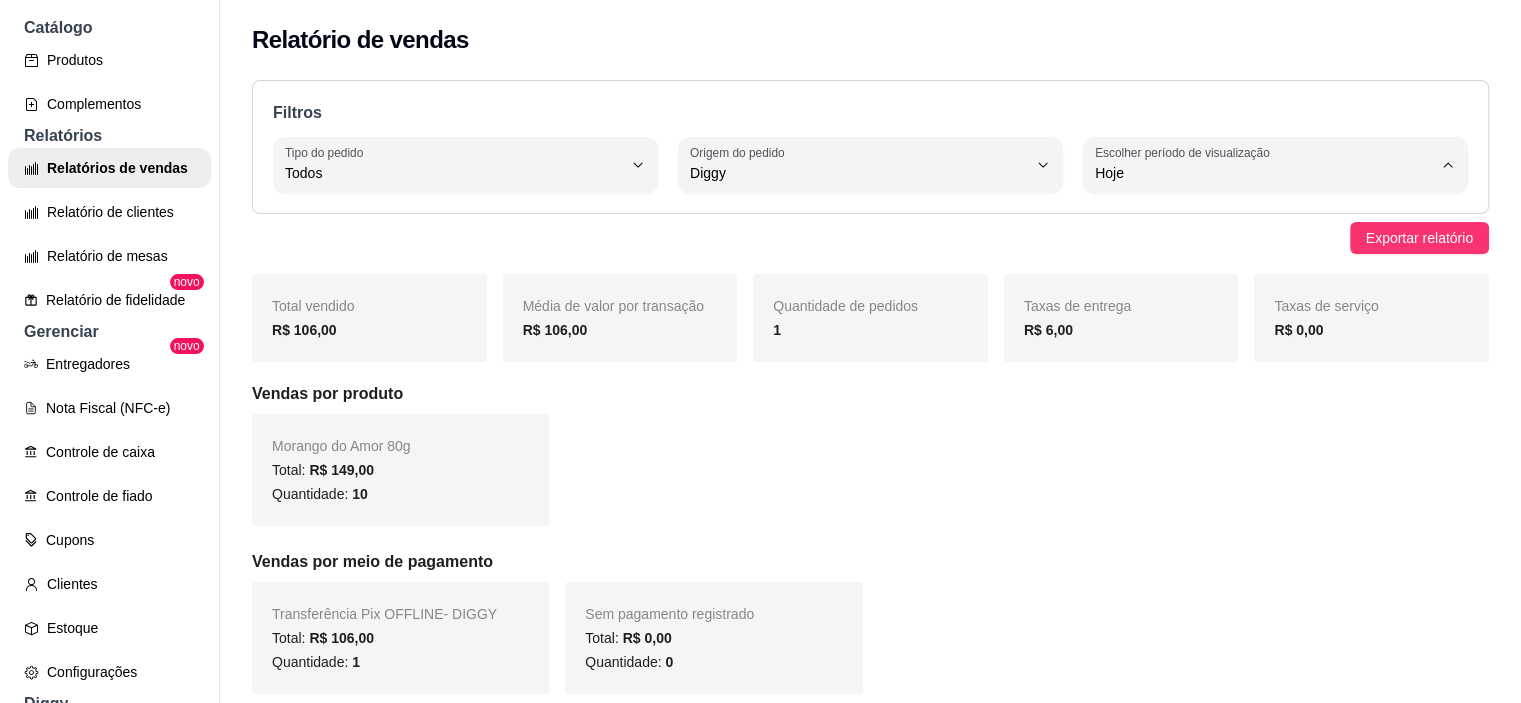 click on "Ontem" at bounding box center (1253, 252) 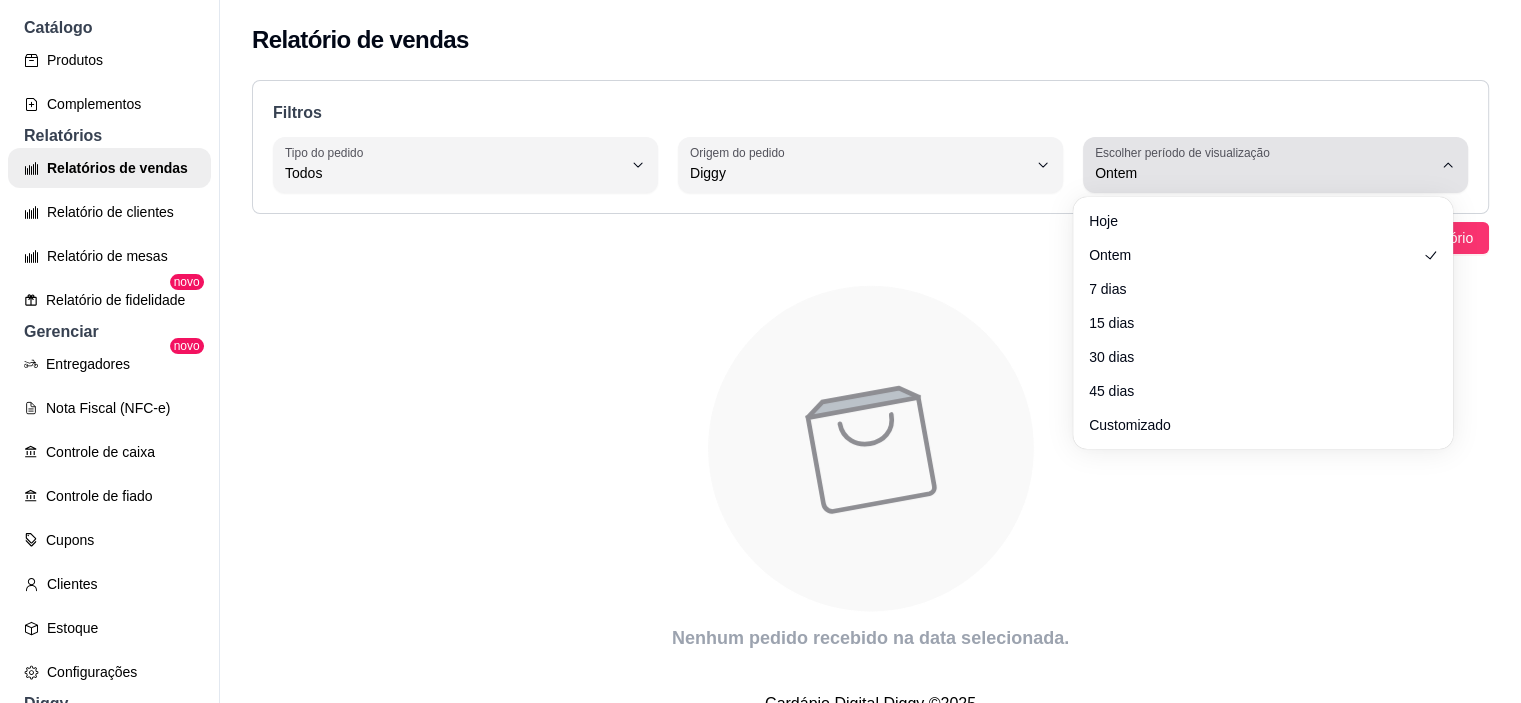 click on "Ontem" at bounding box center (1263, 173) 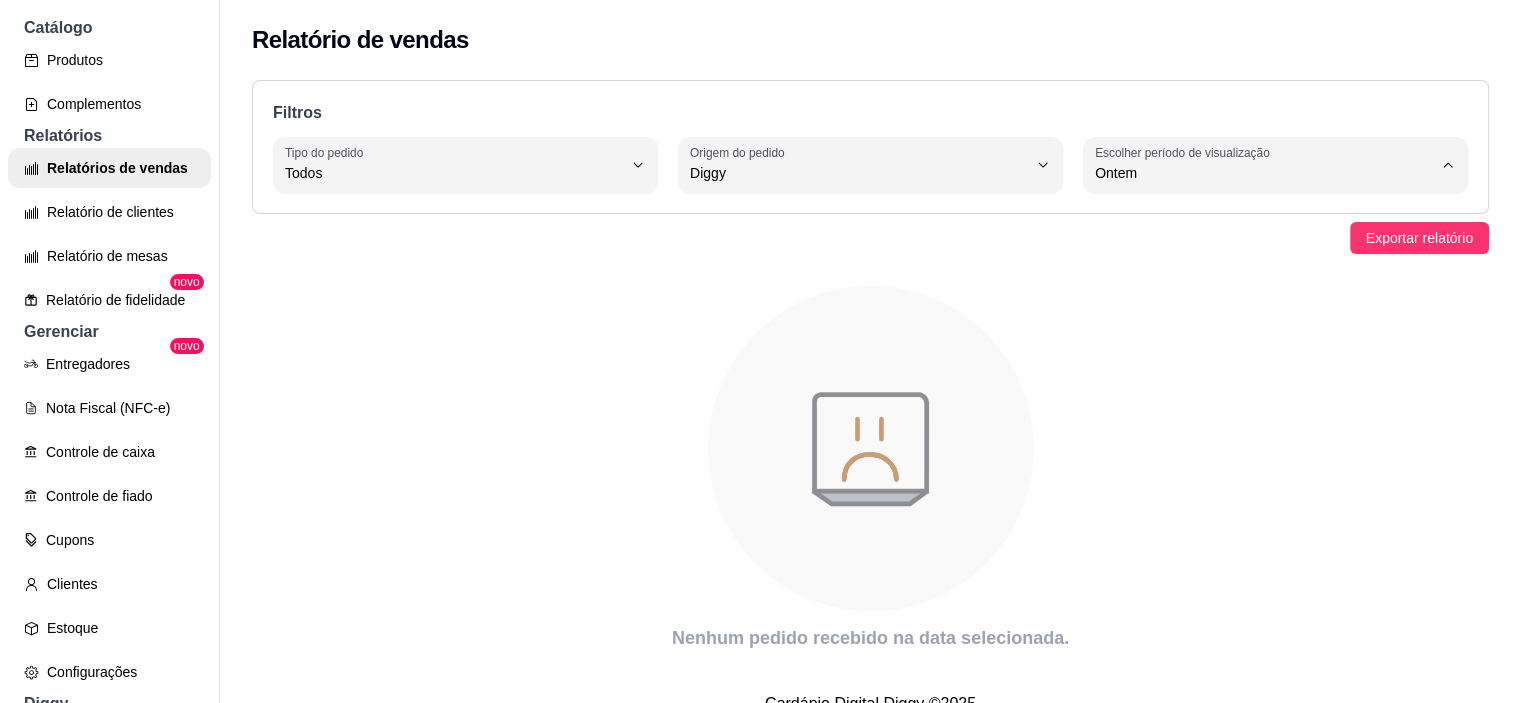 click on "7 dias" at bounding box center (1262, 285) 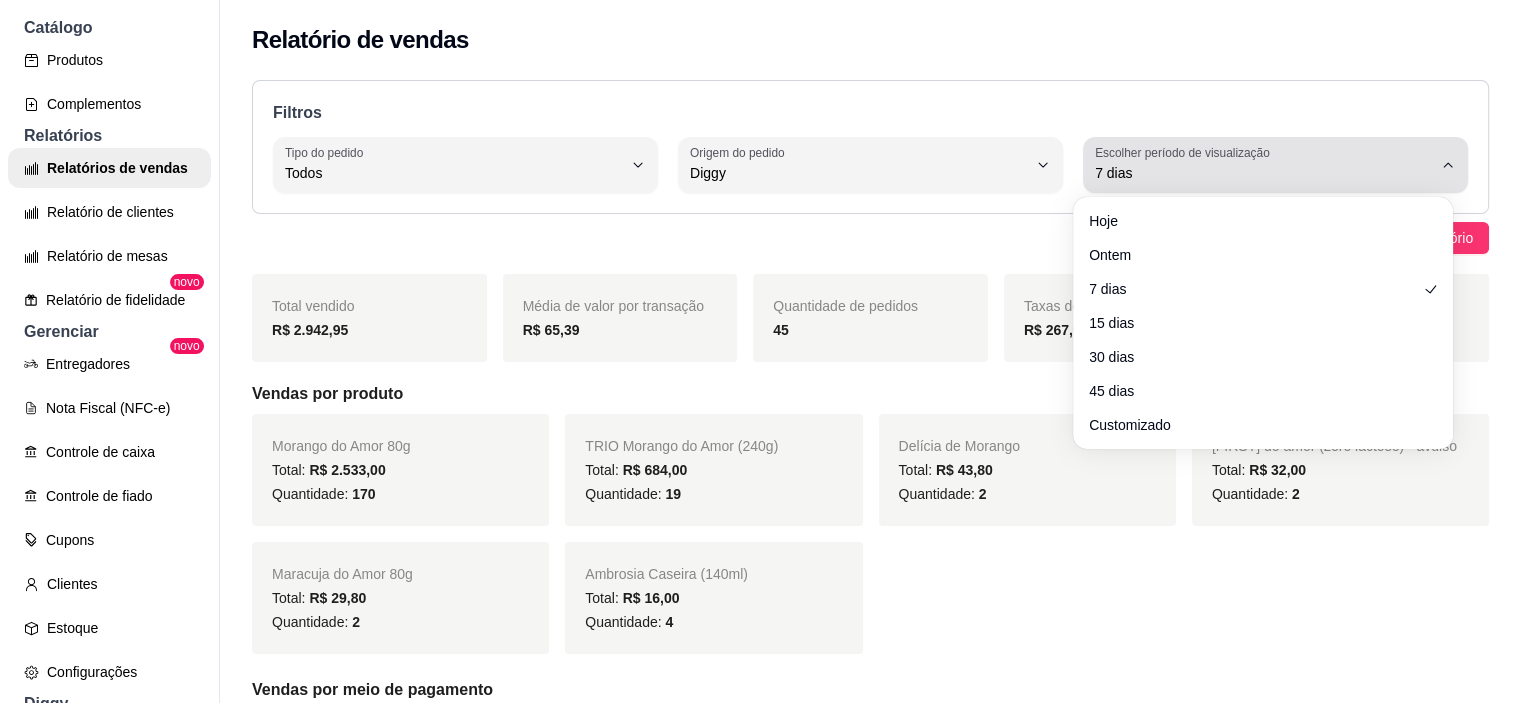 click on "Escolher período de visualização  7 dias" at bounding box center (1275, 165) 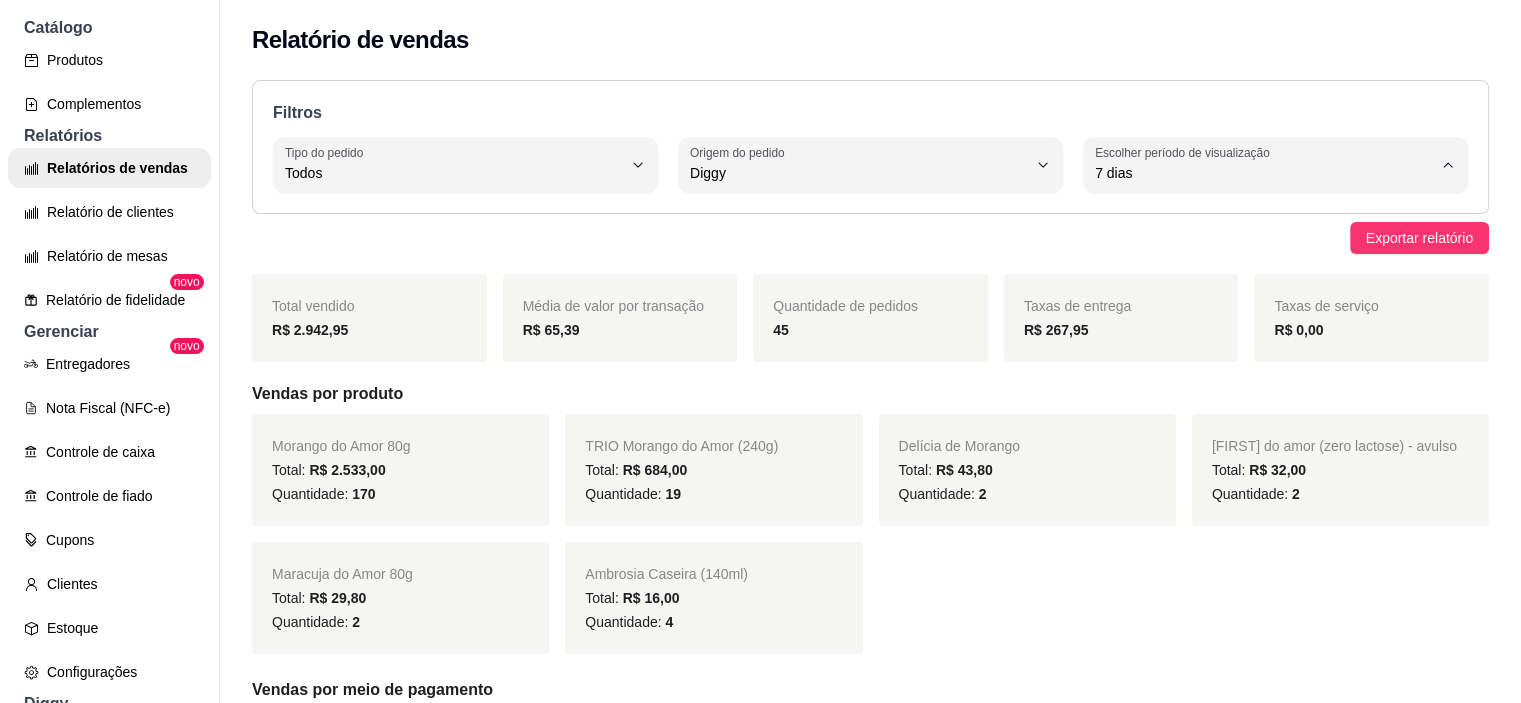 click on "Hoje" at bounding box center (1253, 219) 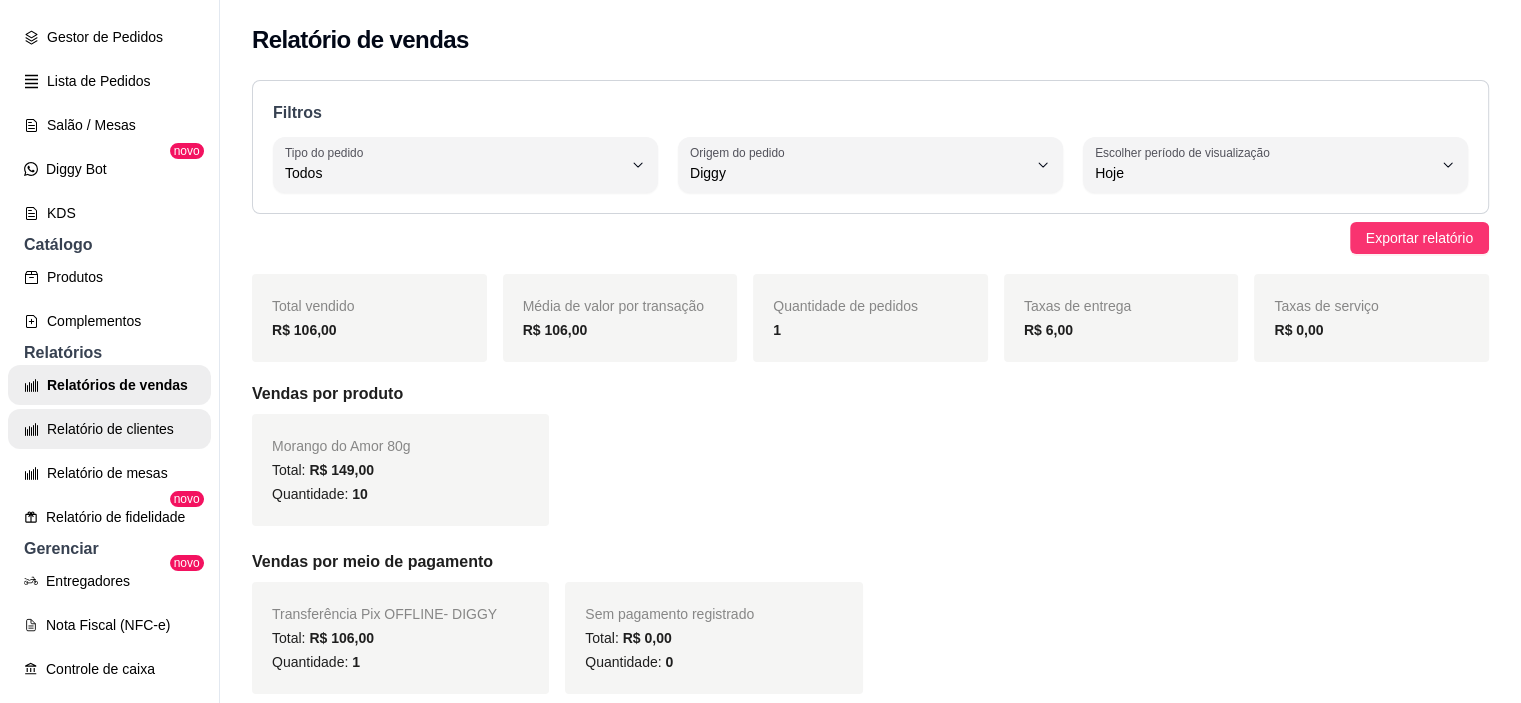 scroll, scrollTop: 310, scrollLeft: 0, axis: vertical 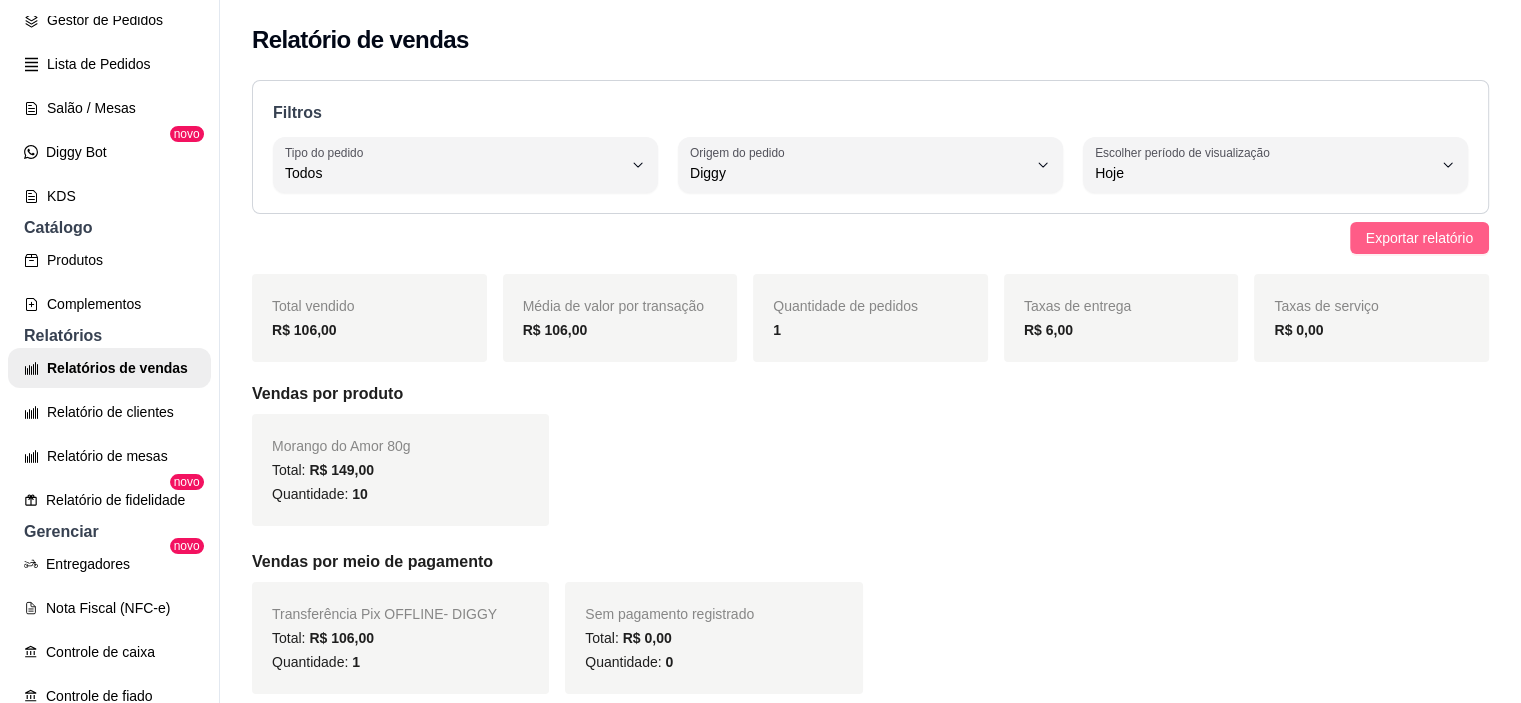 click on "Exportar relatório" at bounding box center [1419, 238] 